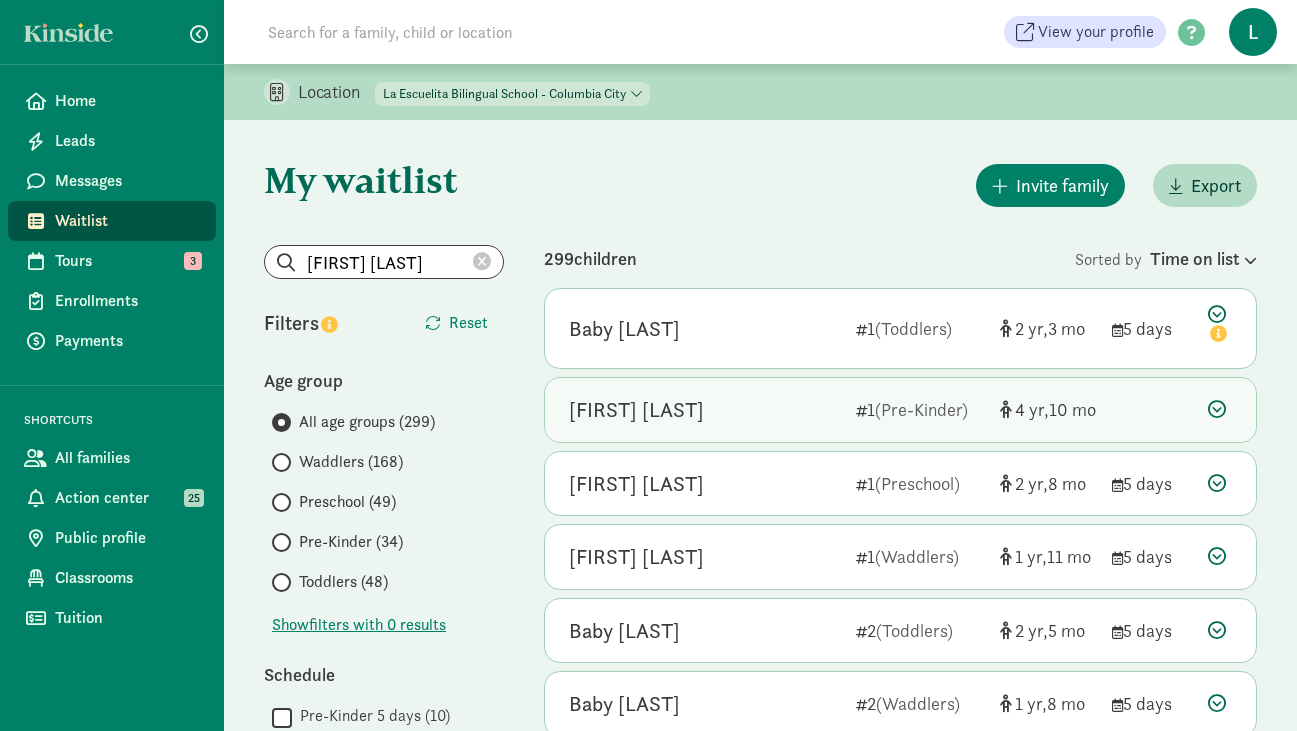 scroll, scrollTop: 0, scrollLeft: 0, axis: both 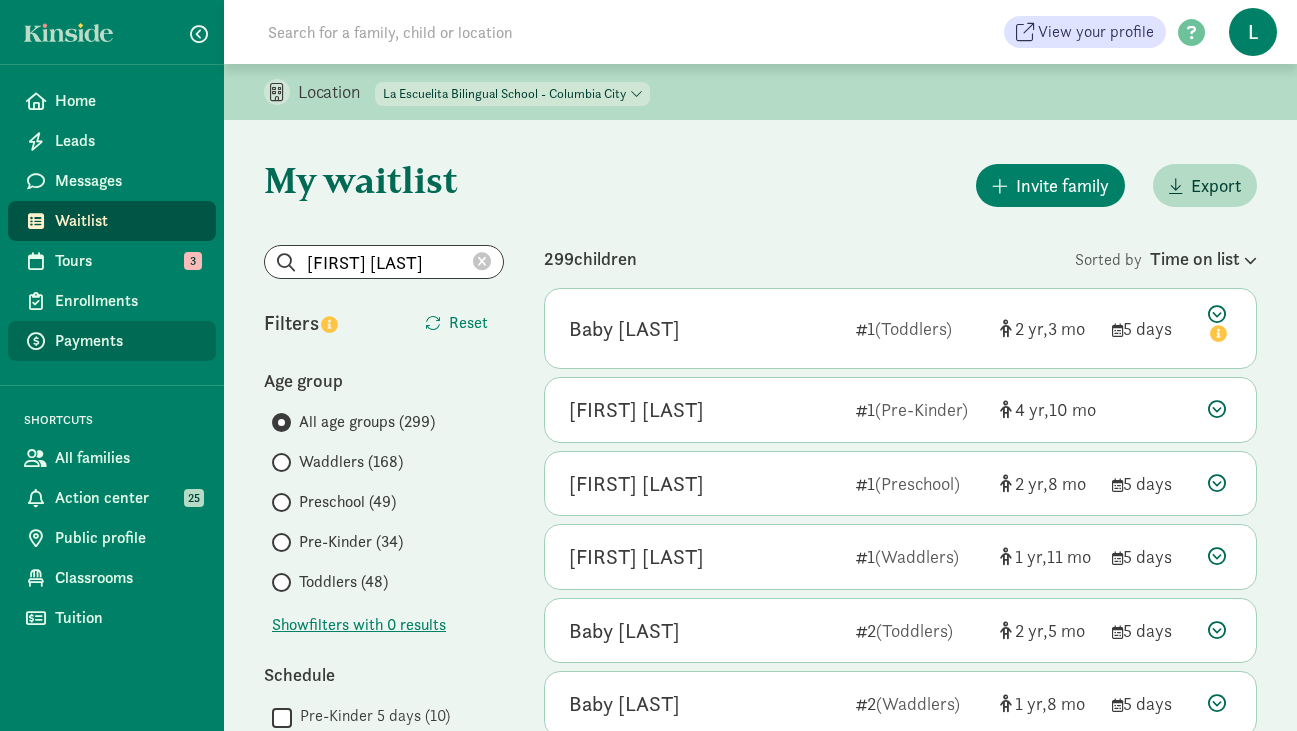click on "Payments" at bounding box center [127, 341] 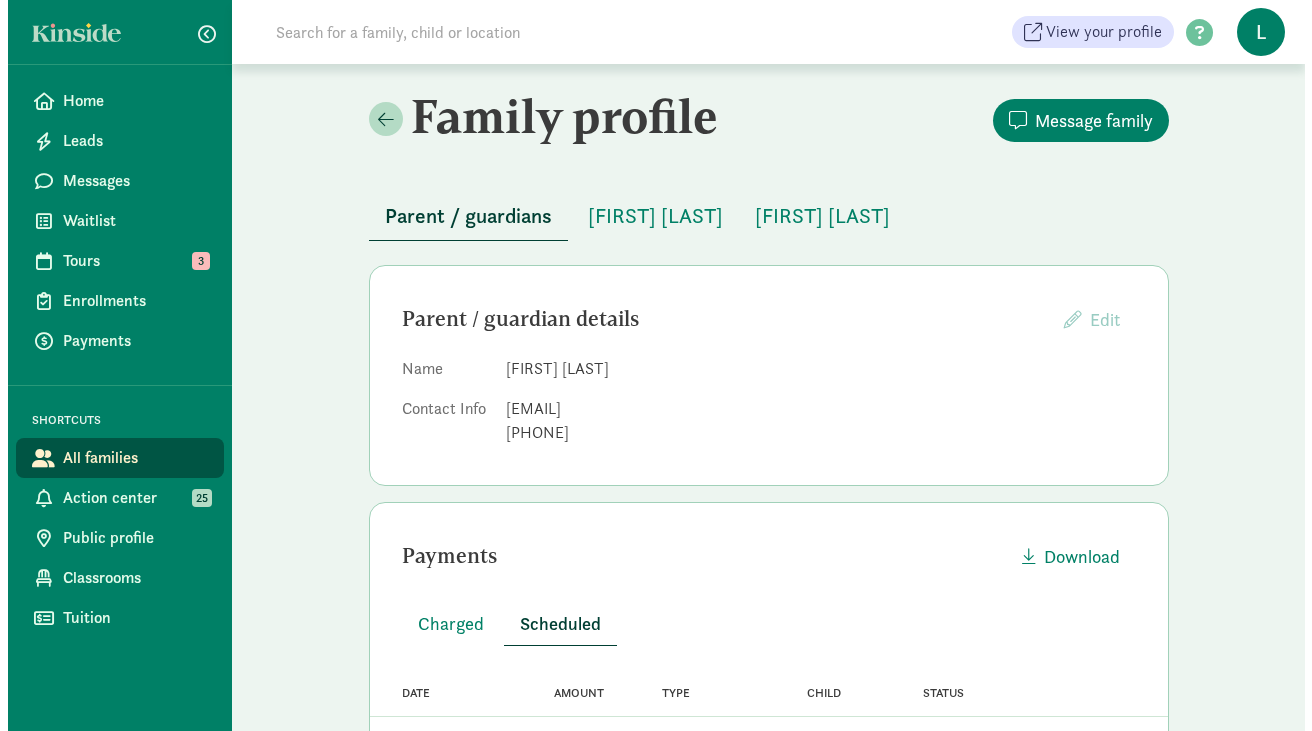 scroll, scrollTop: 0, scrollLeft: 0, axis: both 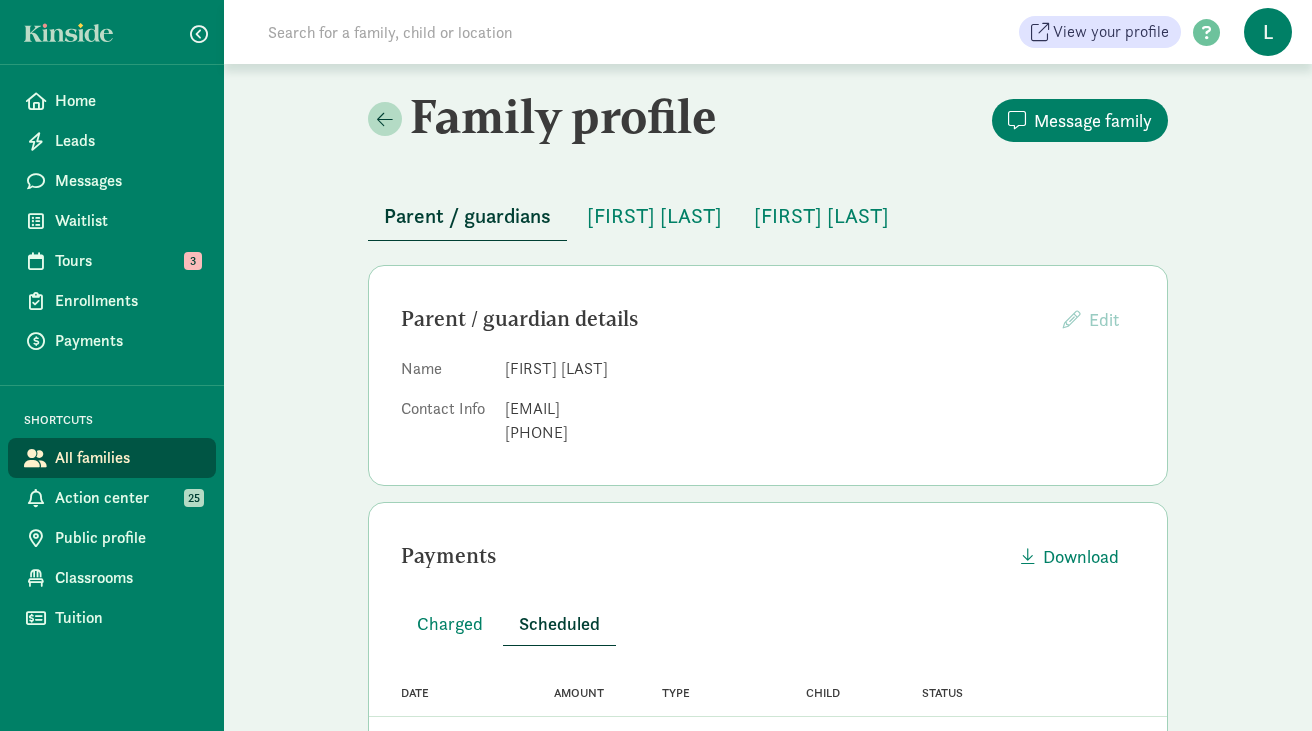 click on "Home       Leads       Messages       Waitlist       Tours   3     Enrollments       Payments
SHORTCUTS
All families       Action center   25     Public profile       Classrooms       Tuition" at bounding box center [112, 365] 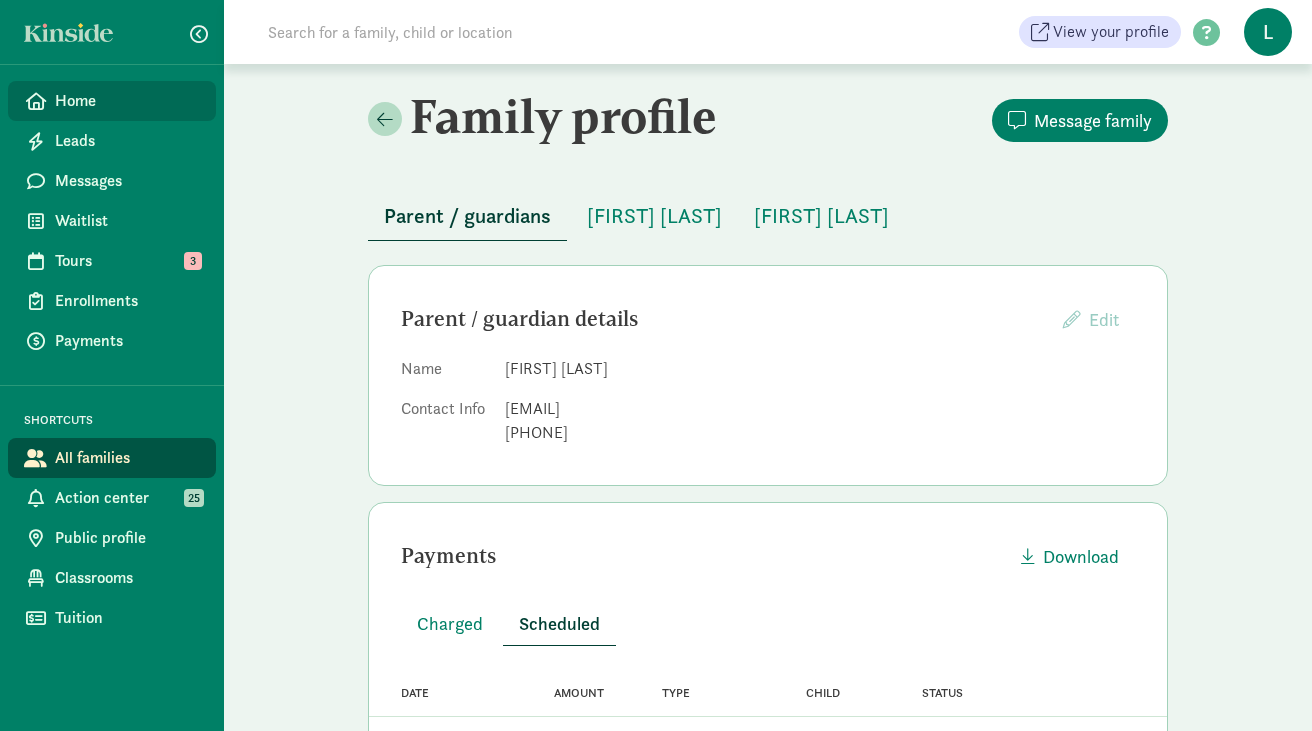 click on "Home" 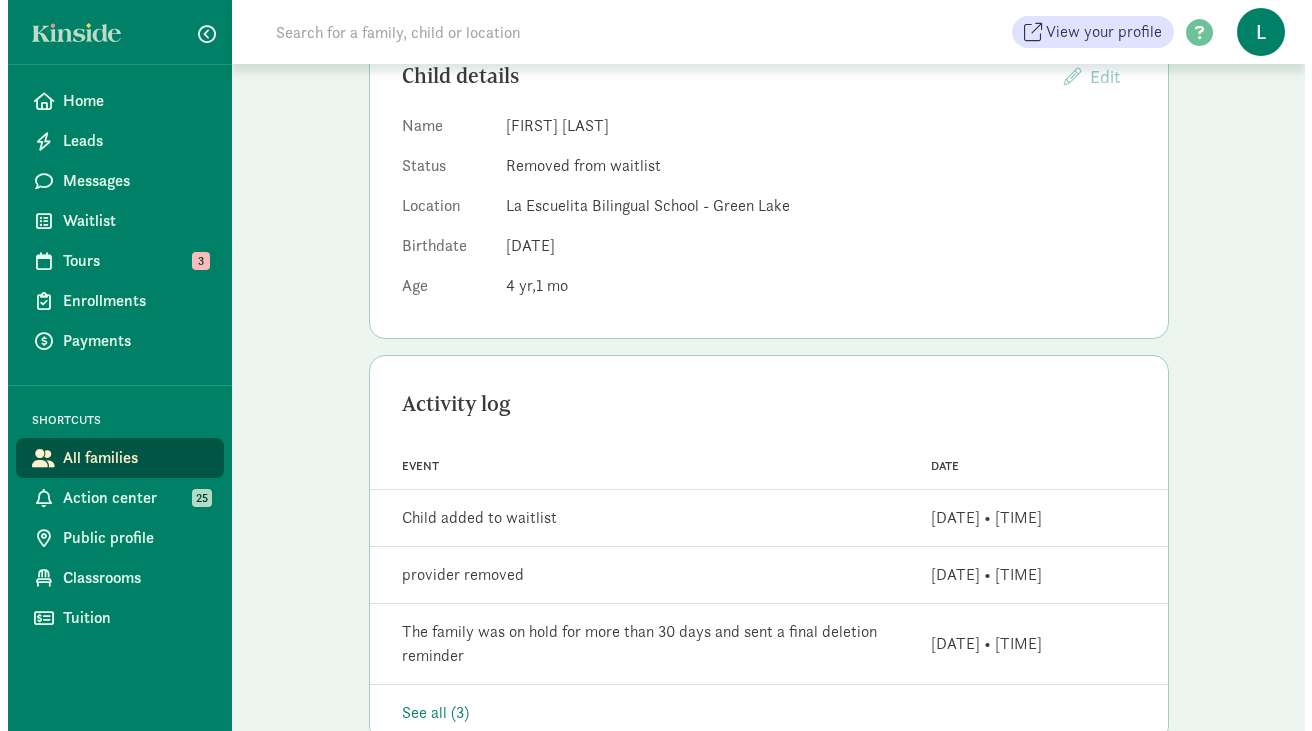 scroll, scrollTop: 0, scrollLeft: 0, axis: both 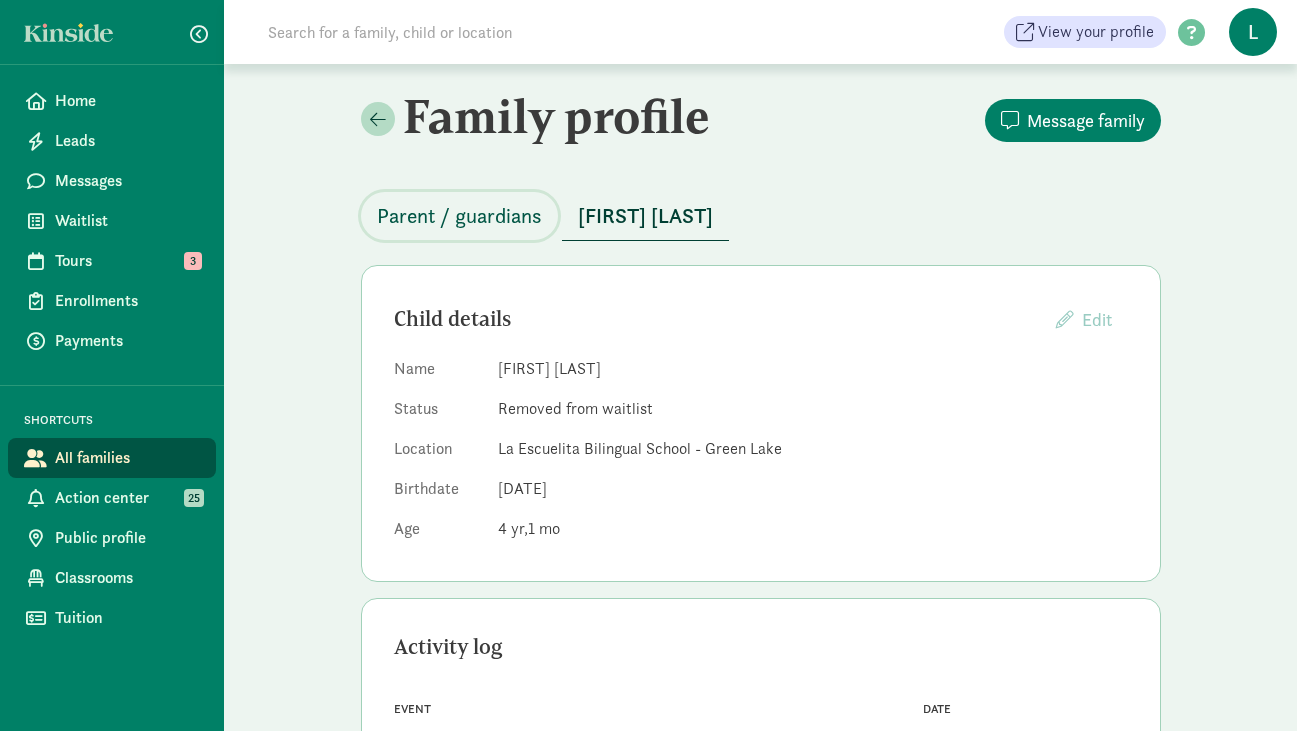 click on "Parent / guardians" at bounding box center (459, 216) 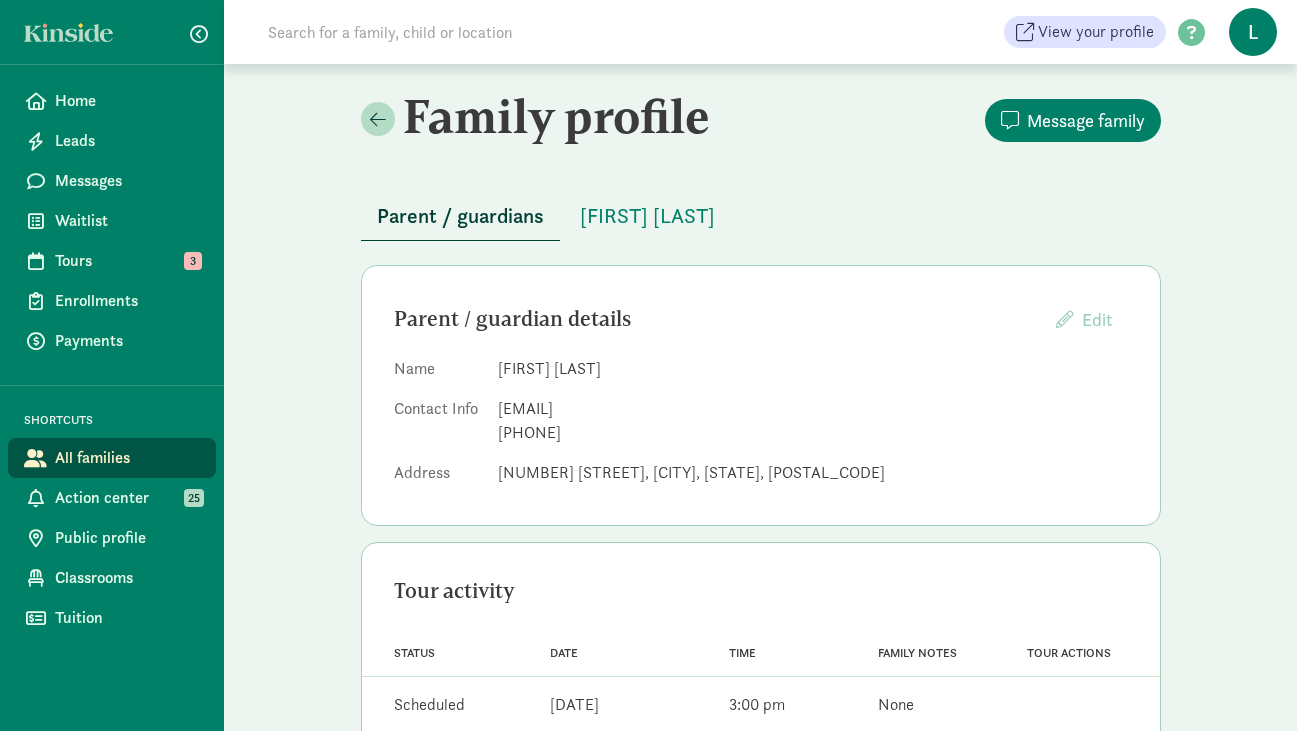 click on "8025 20th ave NW, Seattle, WA, 98117" 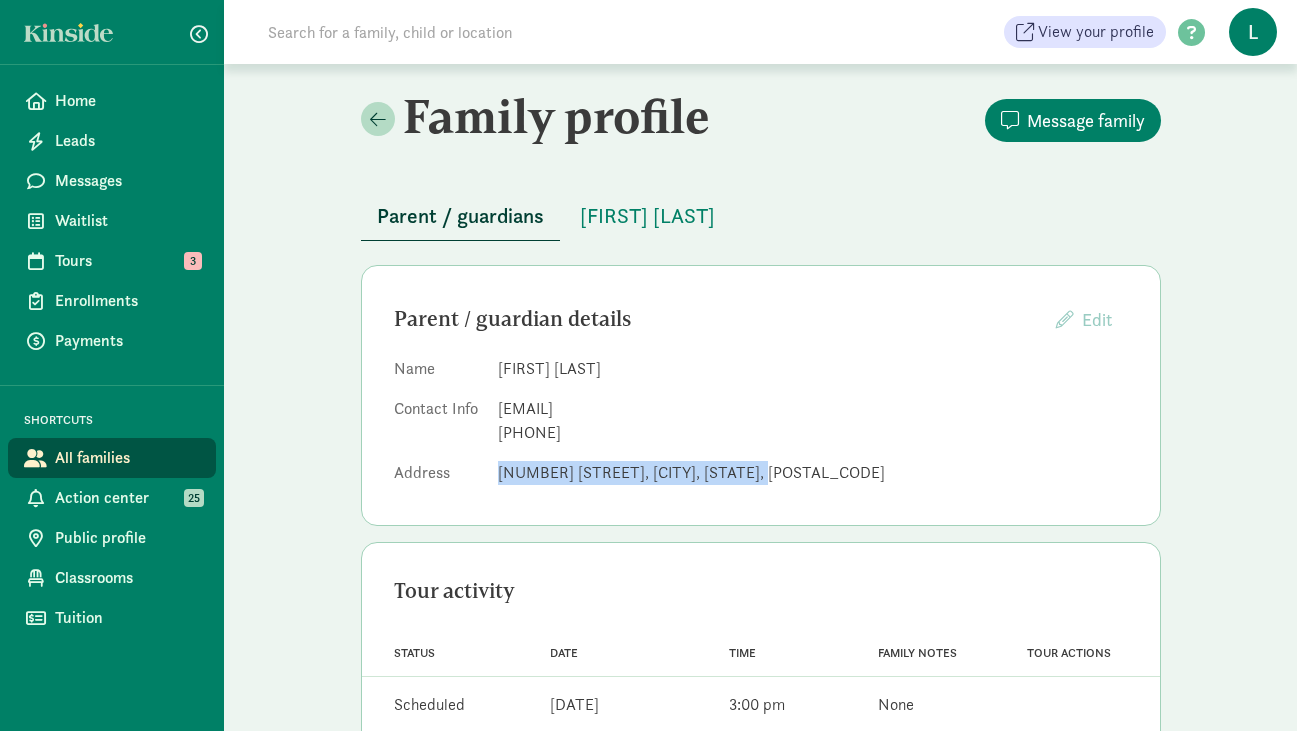 drag, startPoint x: 757, startPoint y: 468, endPoint x: 500, endPoint y: 467, distance: 257.00195 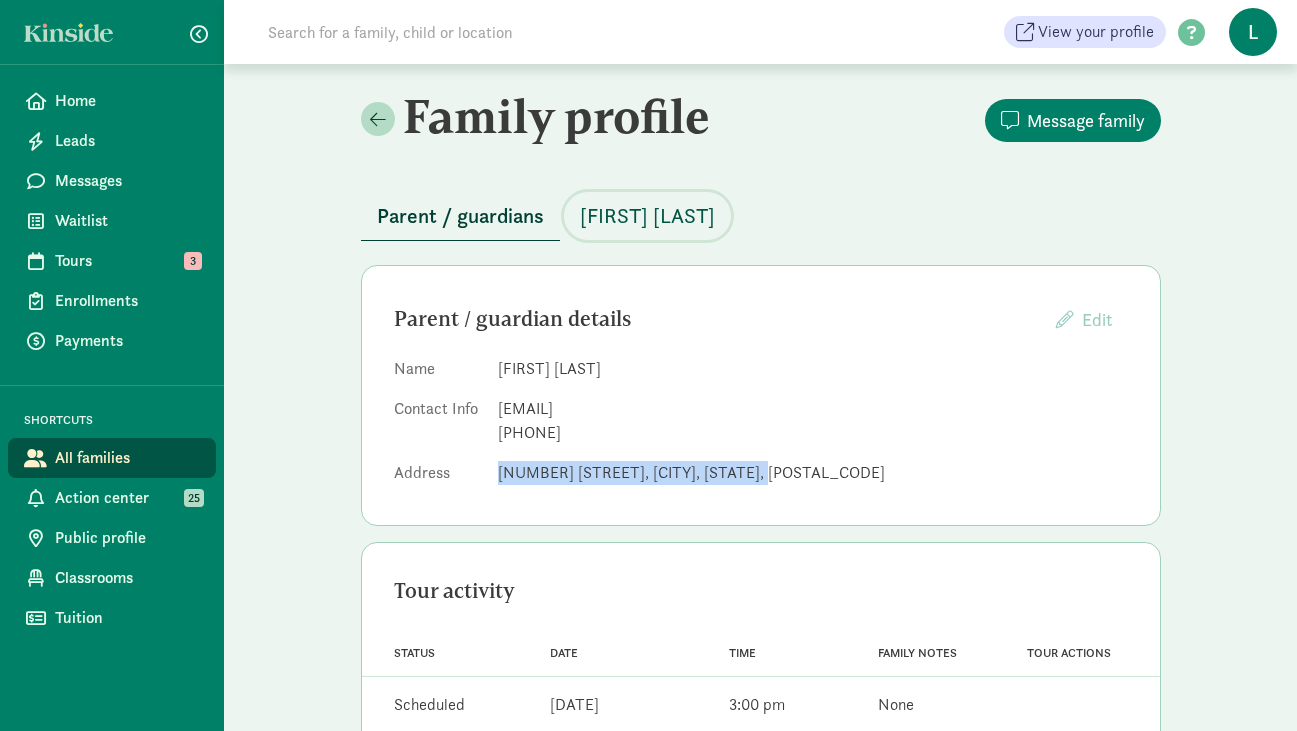 click on "[FIRST] [LAST]" at bounding box center (647, 216) 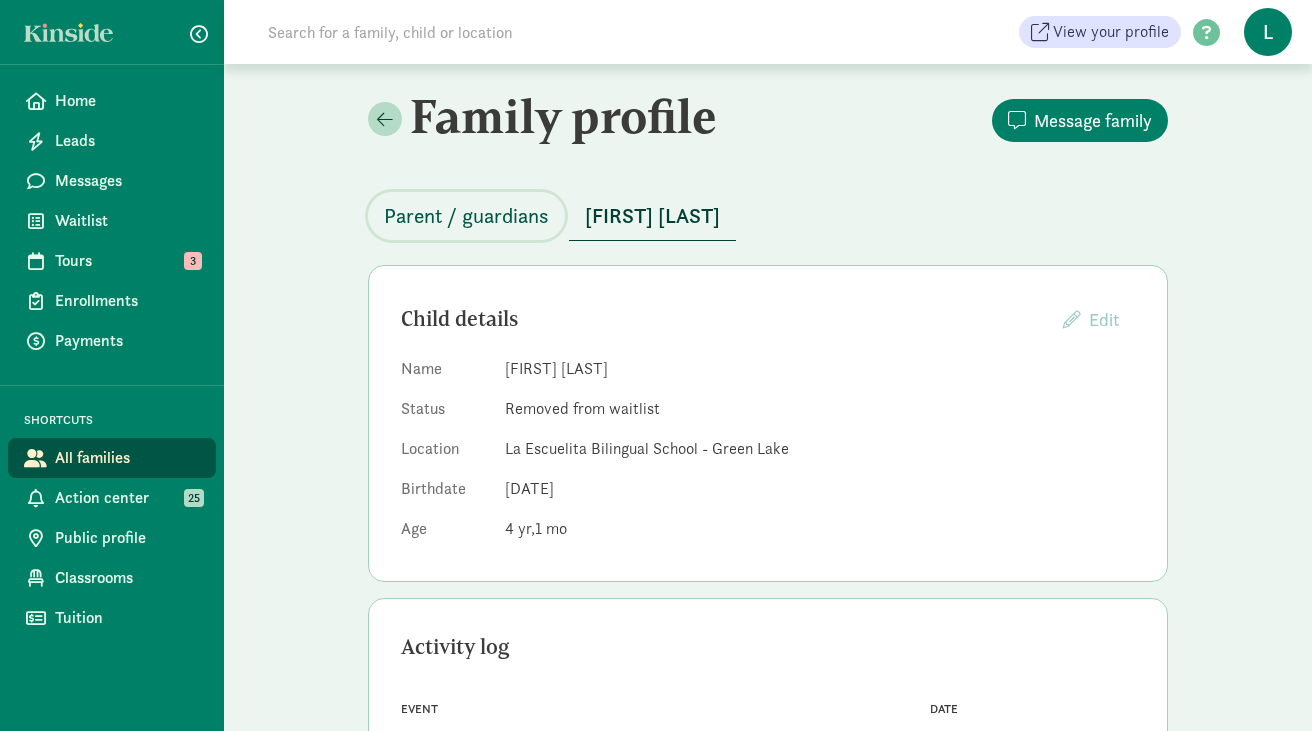 click on "Parent / guardians" at bounding box center [466, 216] 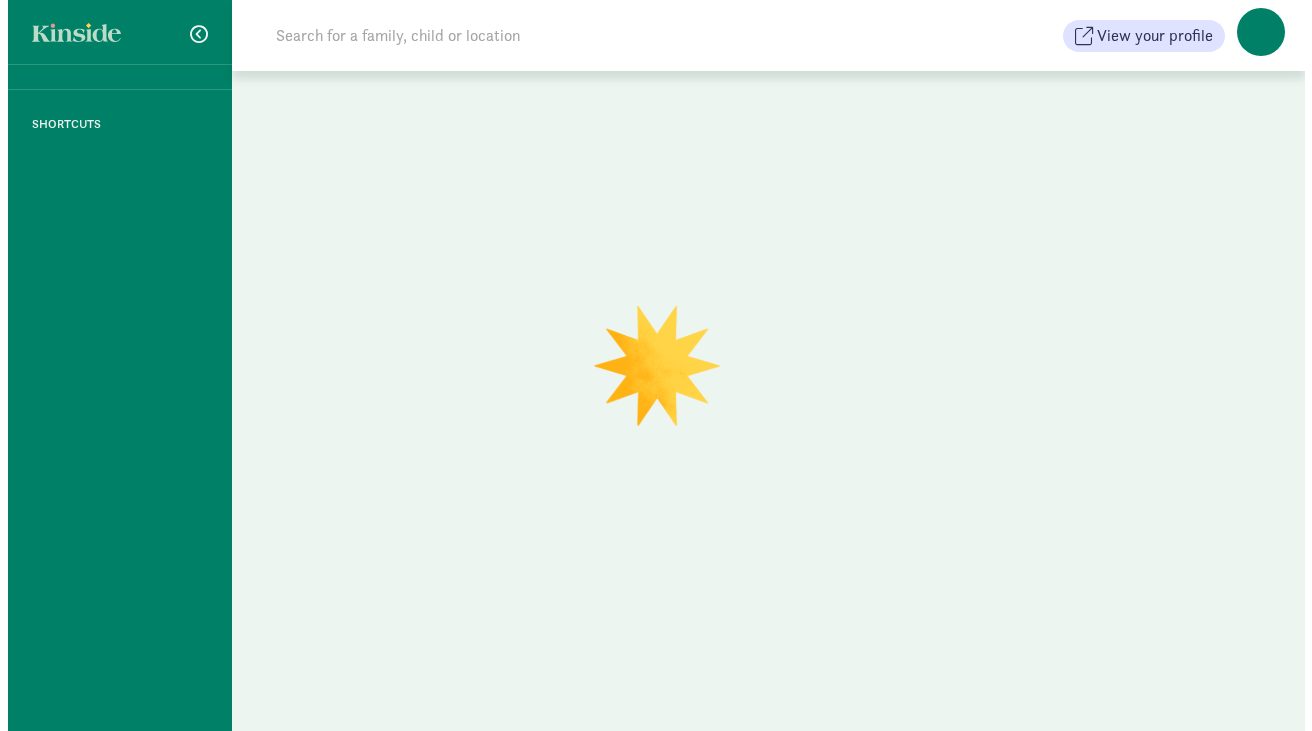 scroll, scrollTop: 0, scrollLeft: 0, axis: both 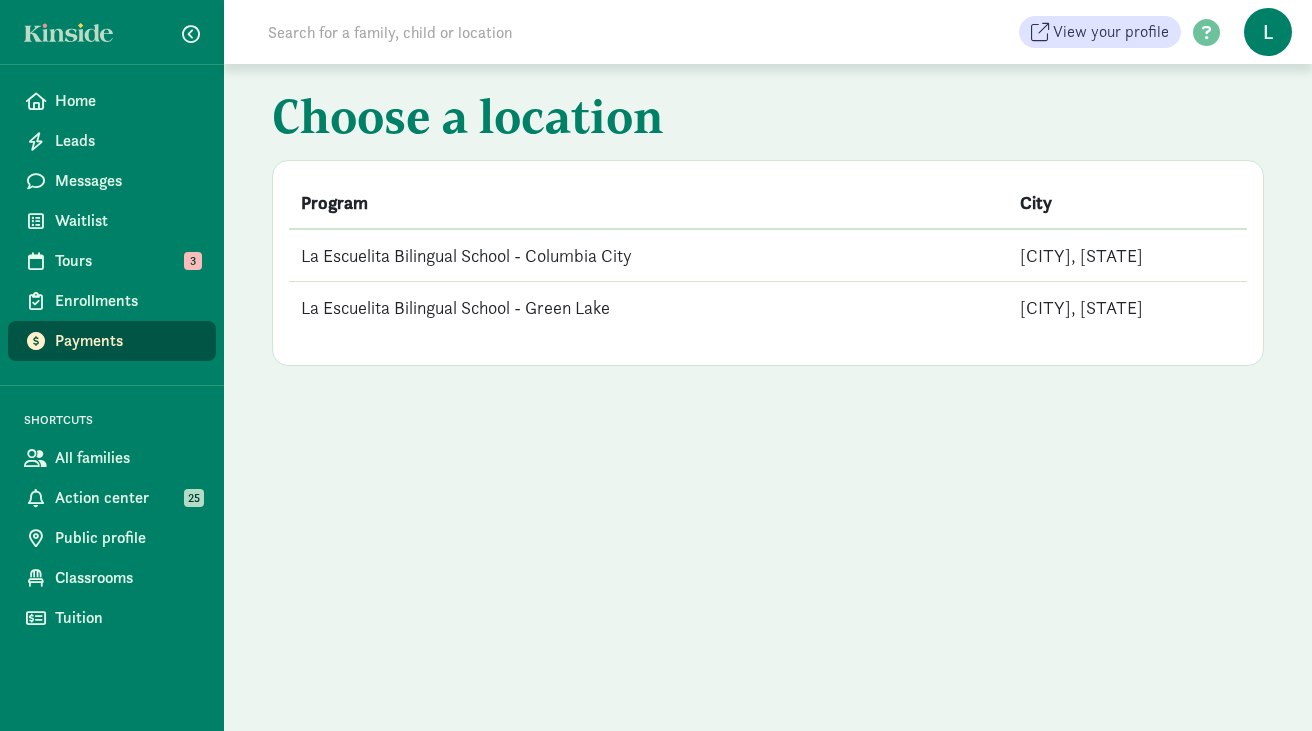 click on "La Escuelita Bilingual School - Green Lake" at bounding box center (648, 308) 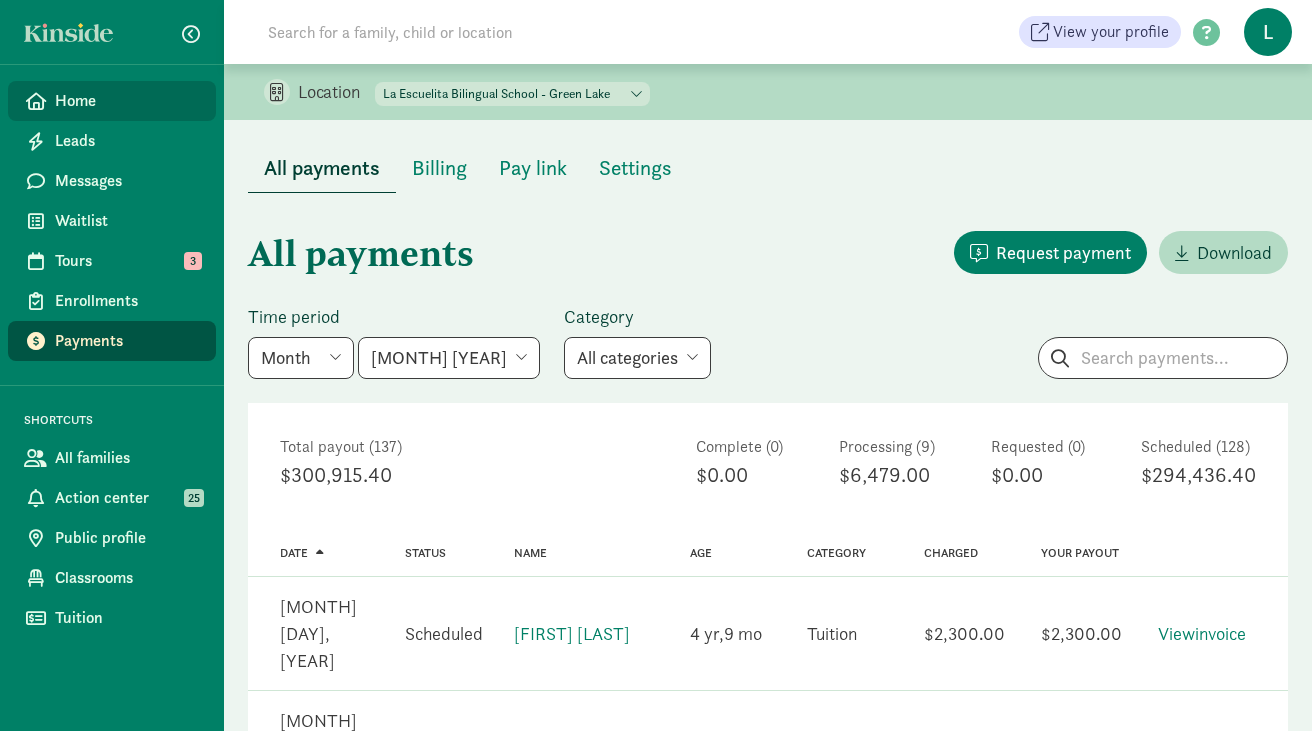 click on "Home" at bounding box center (127, 101) 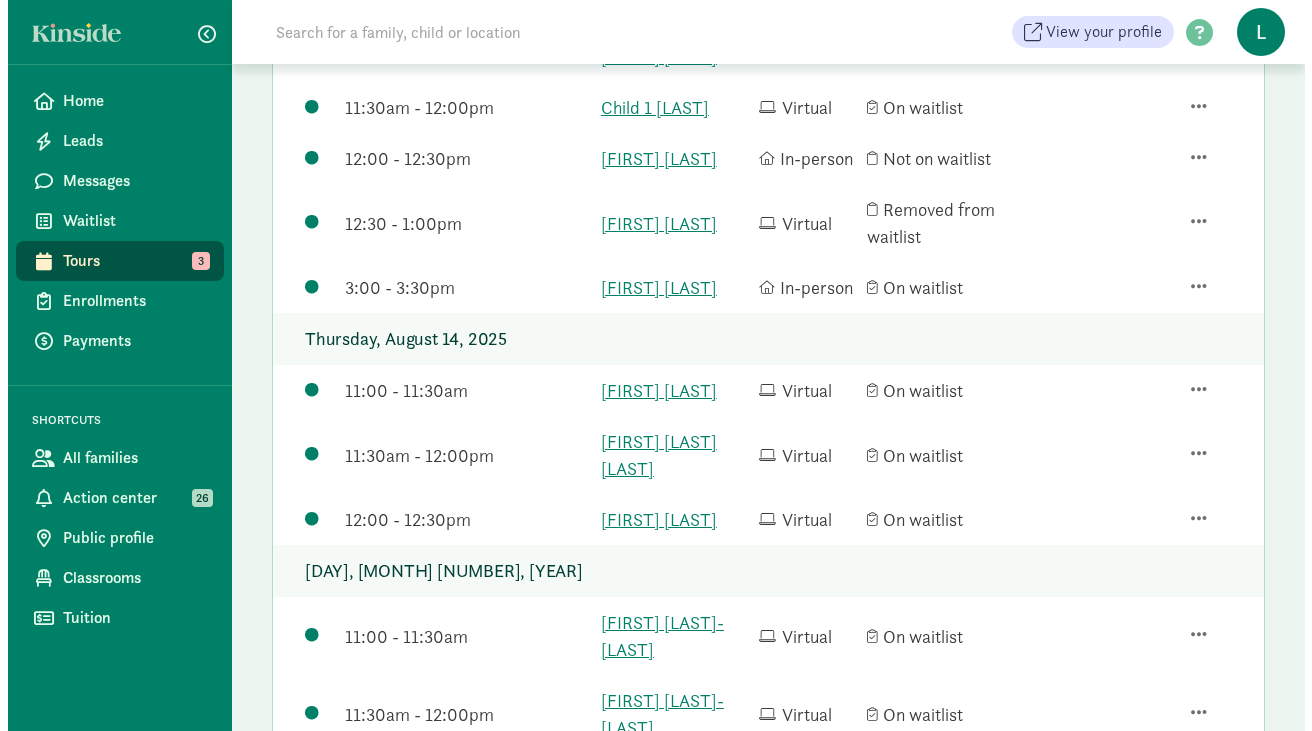 scroll, scrollTop: 411, scrollLeft: 0, axis: vertical 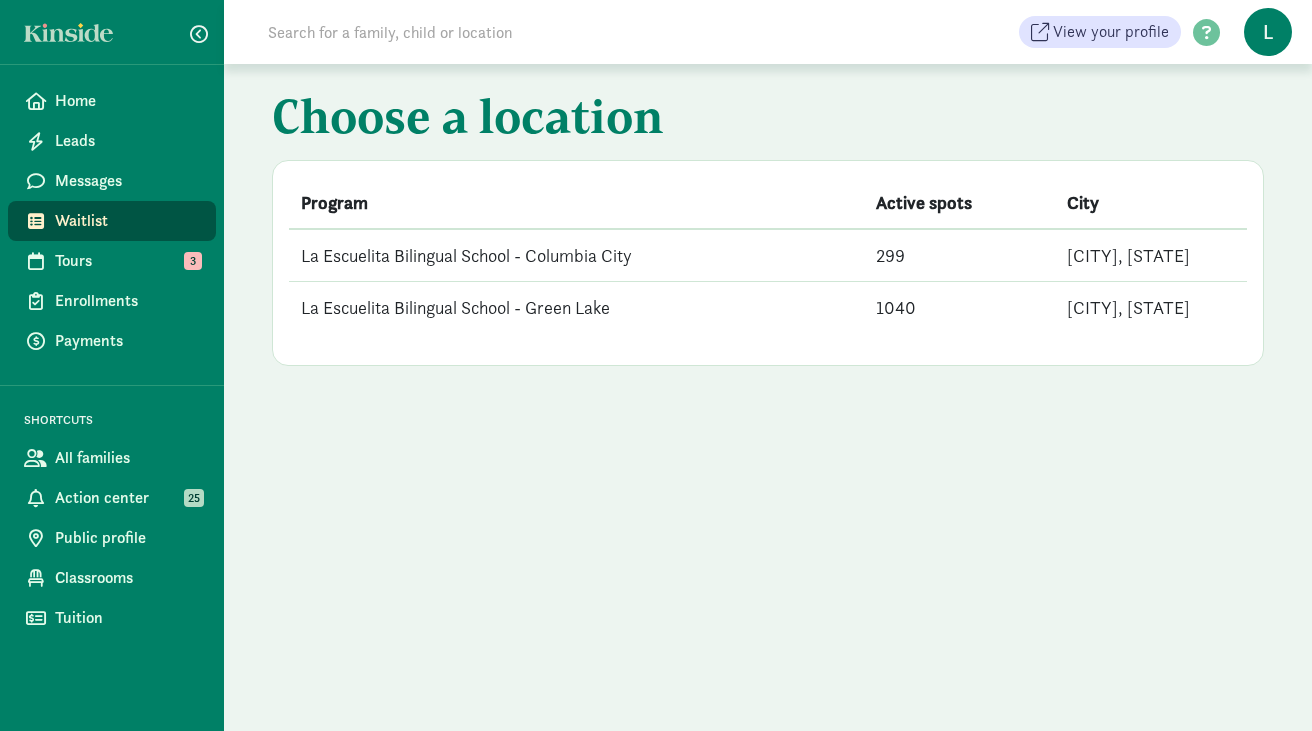click on "La Escuelita Bilingual School - Columbia City" at bounding box center [576, 255] 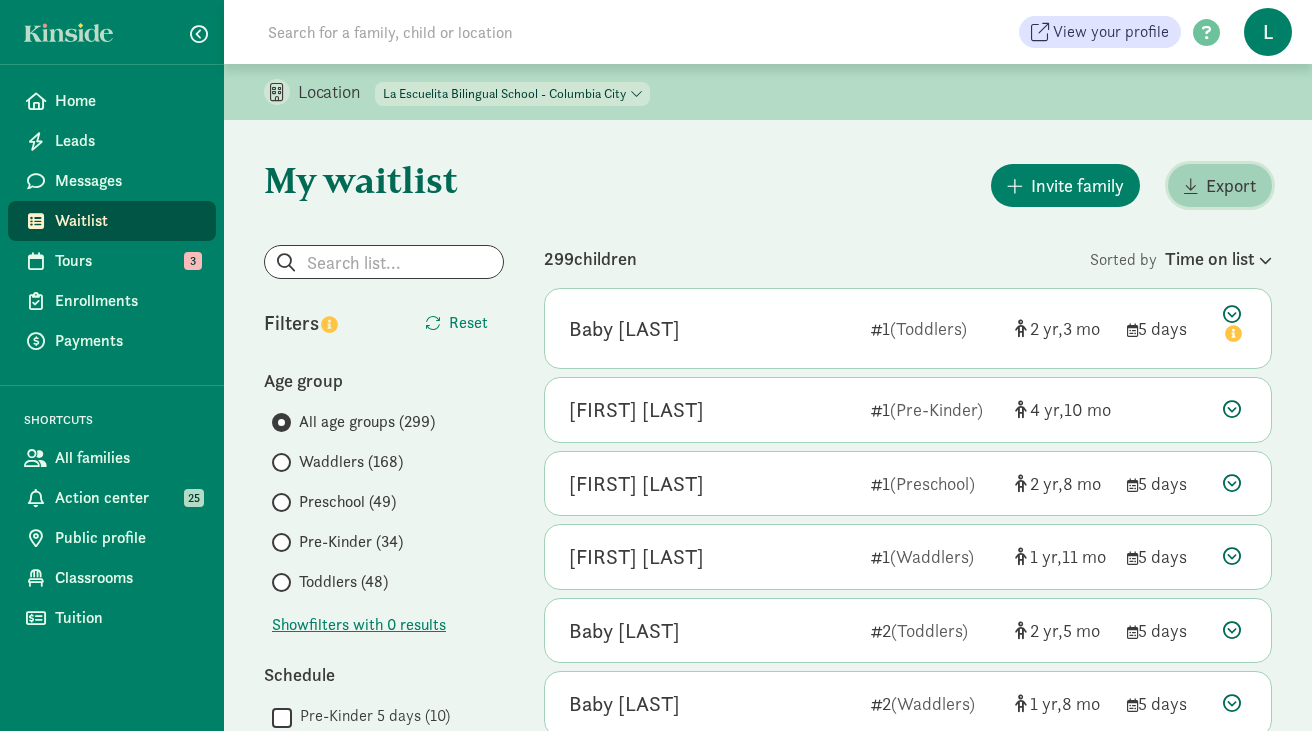 click at bounding box center (1191, 186) 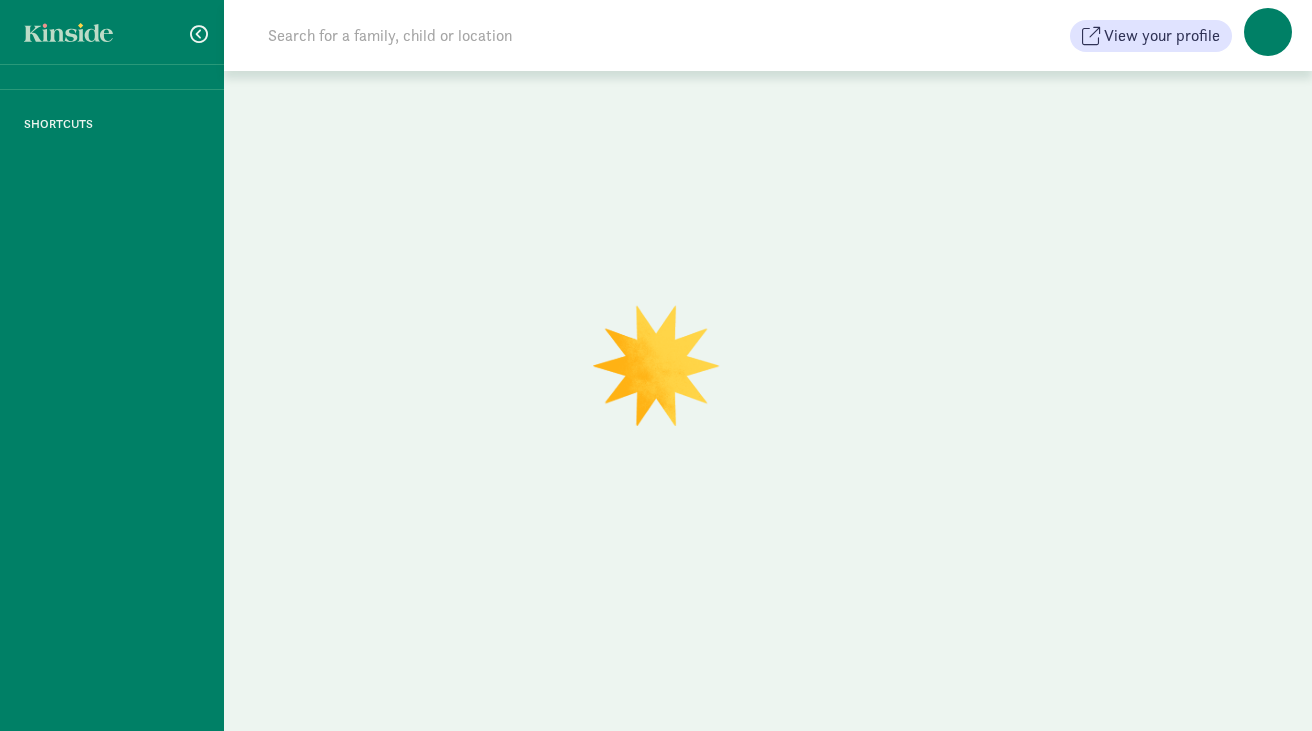 scroll, scrollTop: 0, scrollLeft: 0, axis: both 